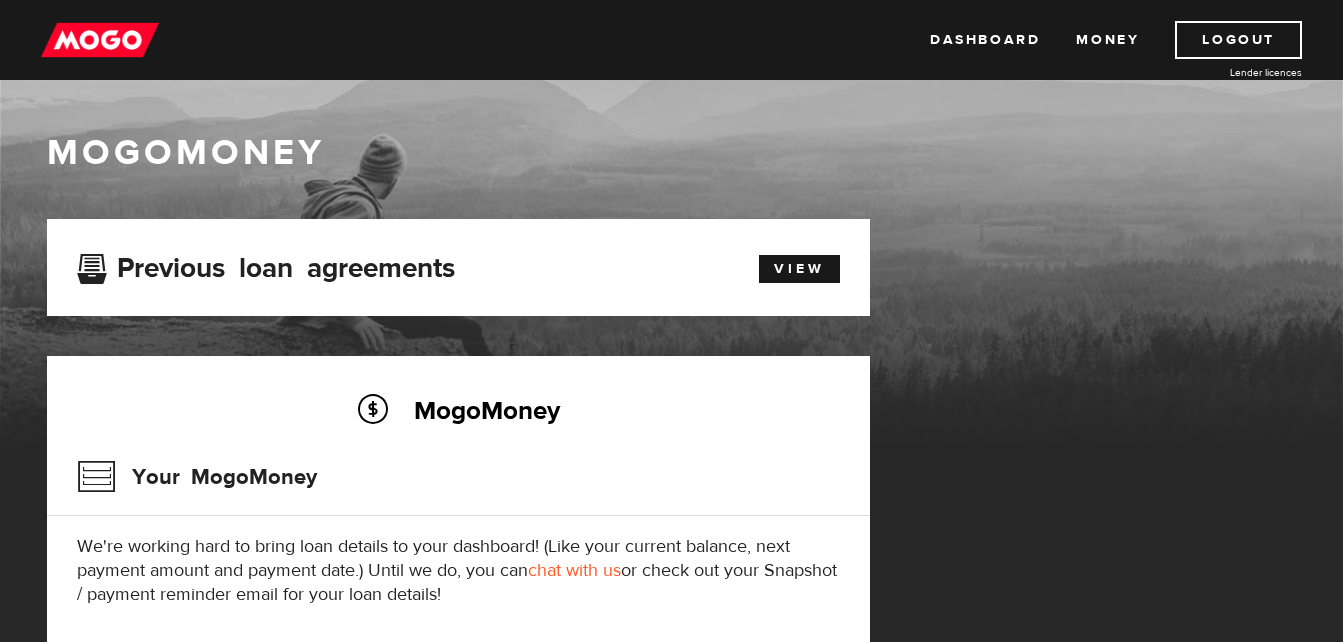 scroll, scrollTop: 120, scrollLeft: 0, axis: vertical 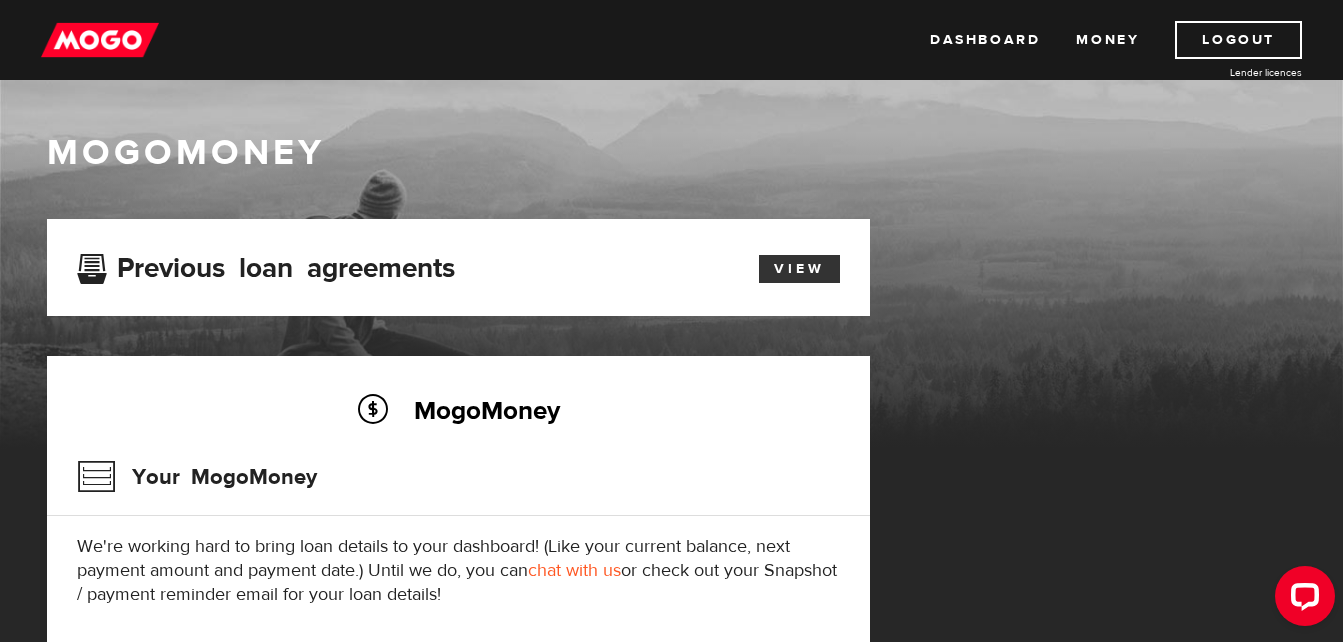 click on "View" at bounding box center [799, 269] 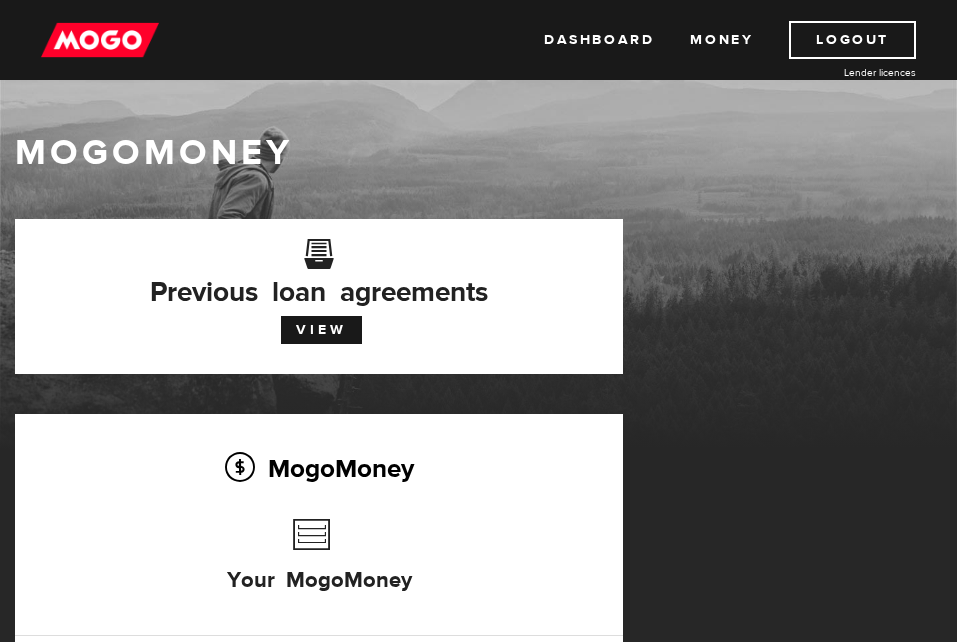 scroll, scrollTop: 0, scrollLeft: 0, axis: both 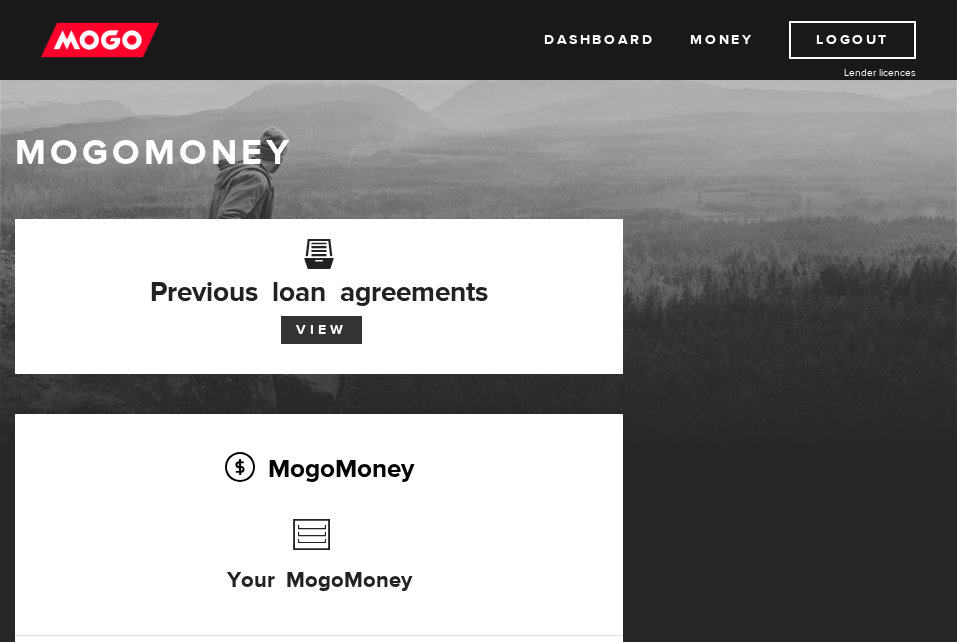 click on "View" at bounding box center (321, 330) 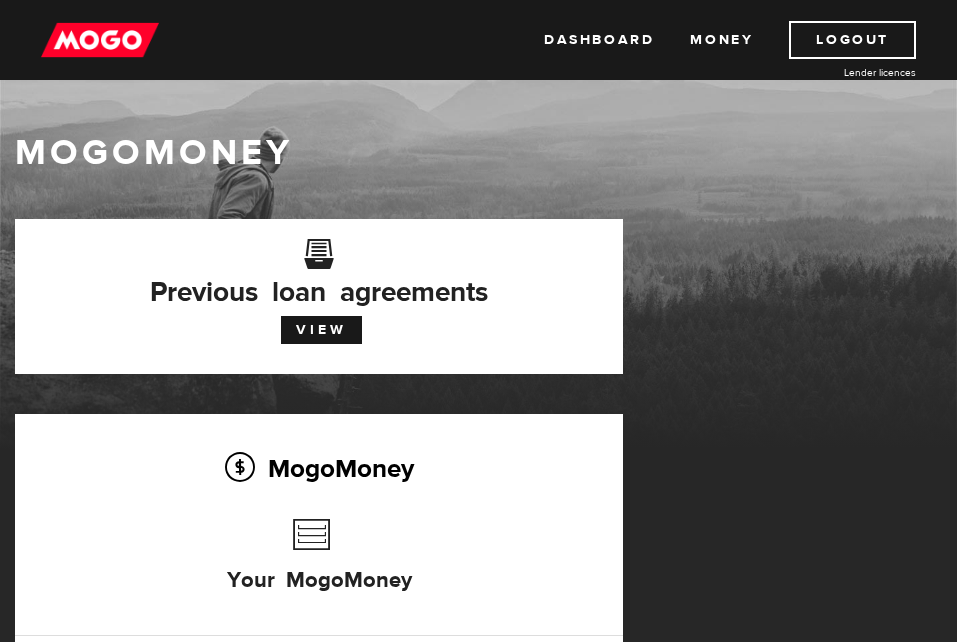 scroll, scrollTop: 0, scrollLeft: 0, axis: both 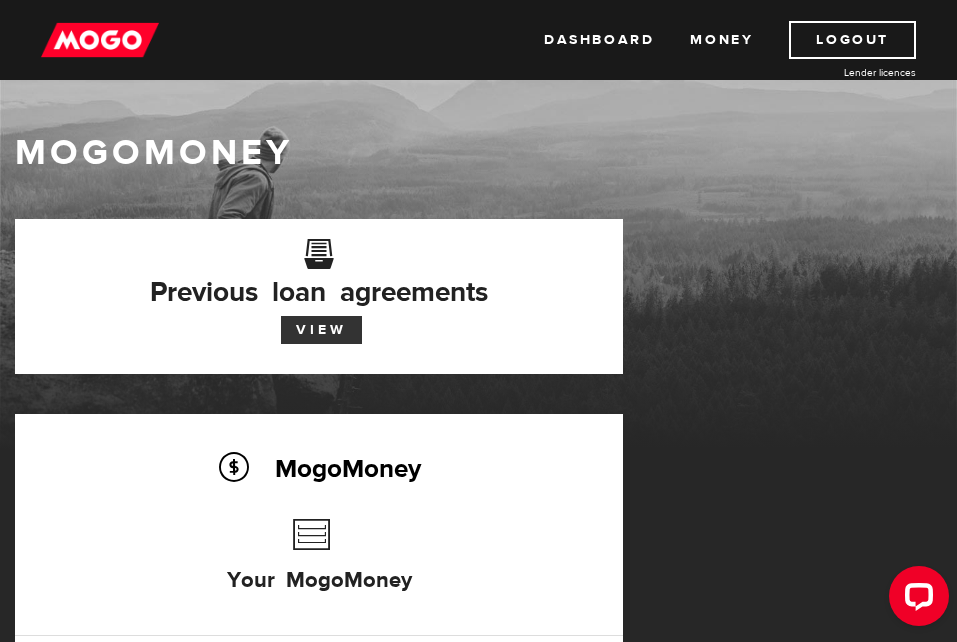 click on "View" at bounding box center (321, 330) 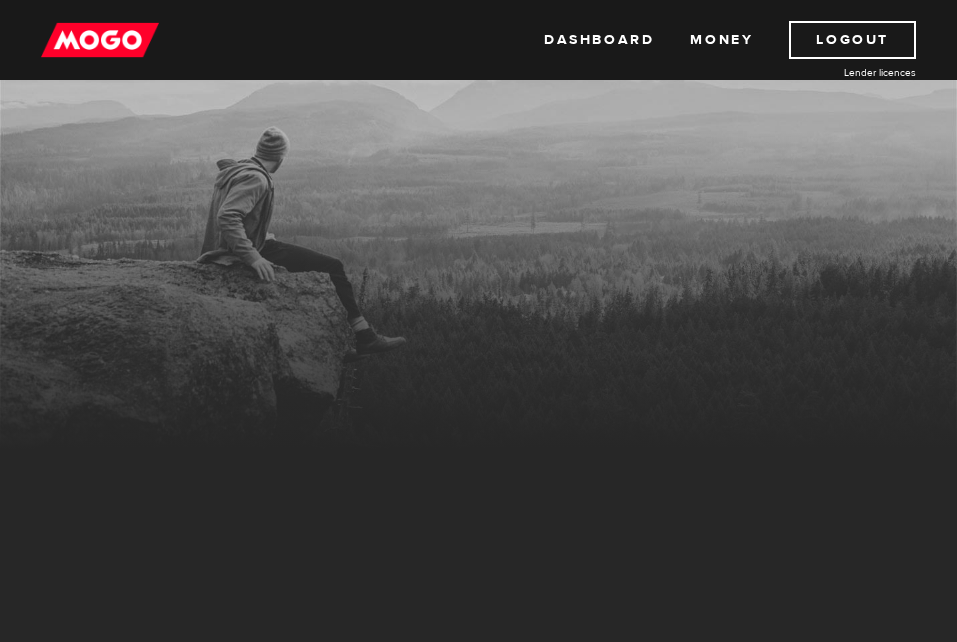 scroll, scrollTop: 0, scrollLeft: 0, axis: both 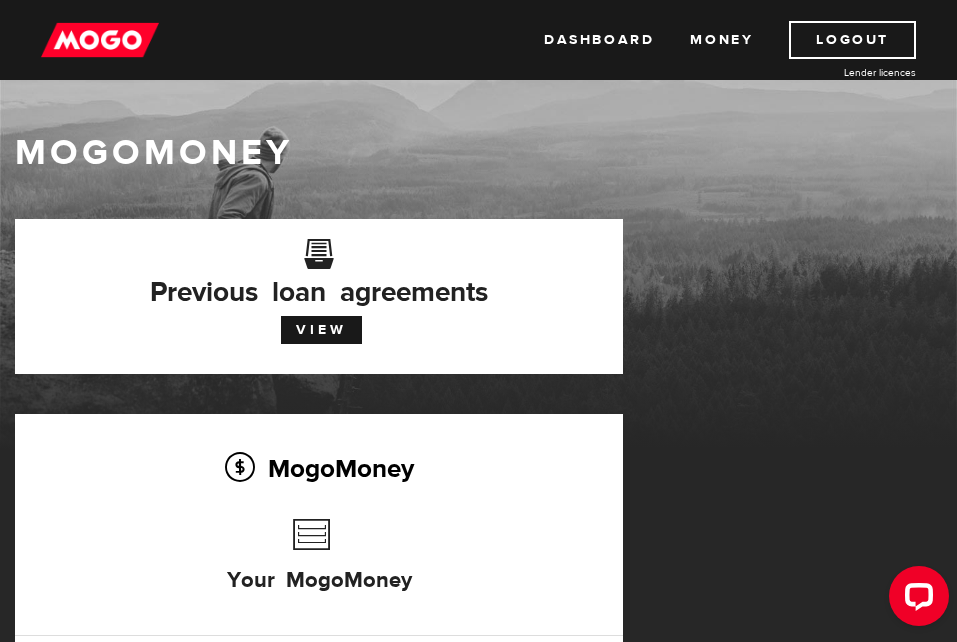 click on "Your MogoMoney" at bounding box center (319, 566) 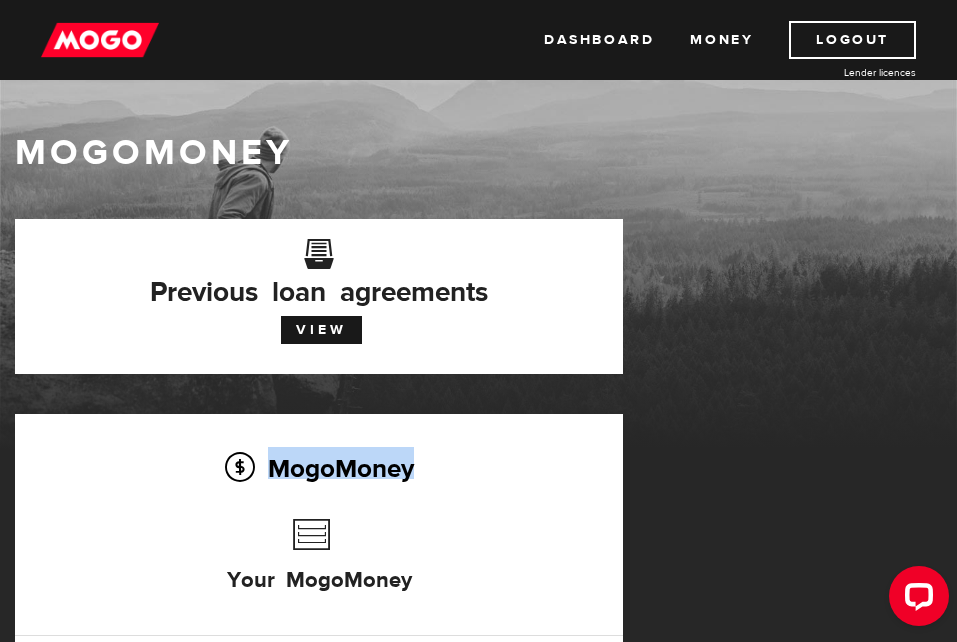click on "MogoMoney" at bounding box center (319, 468) 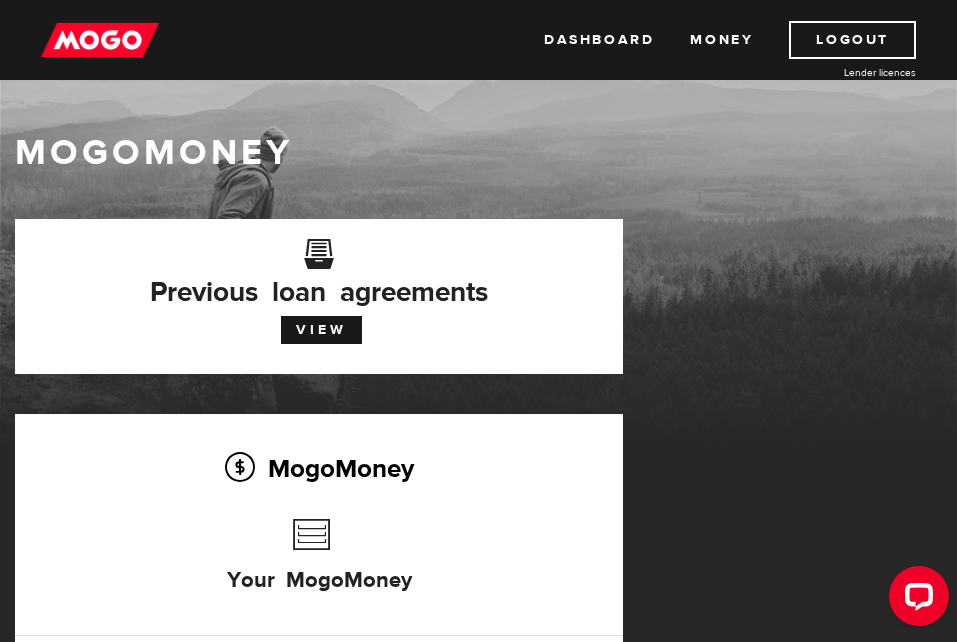 drag, startPoint x: 319, startPoint y: 468, endPoint x: 313, endPoint y: 521, distance: 53.338543 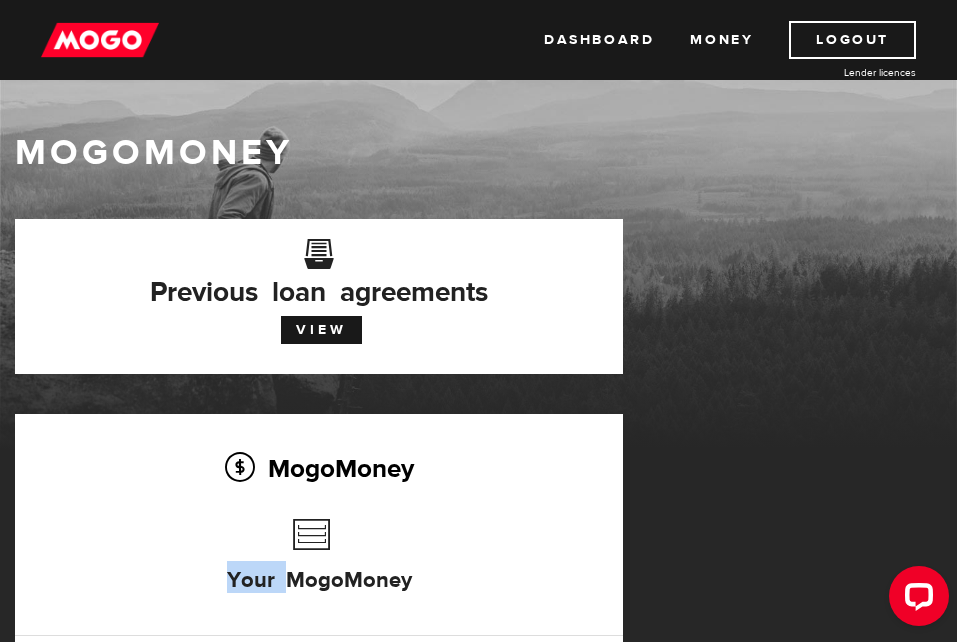 click on "Your MogoMoney" at bounding box center (319, 566) 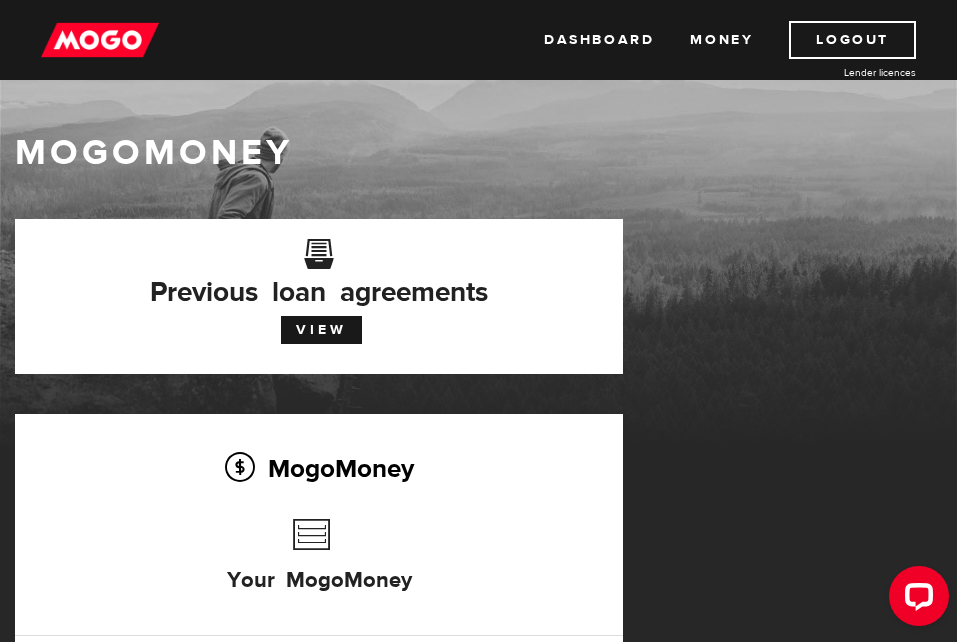 click on "Your MogoMoney" at bounding box center [319, 566] 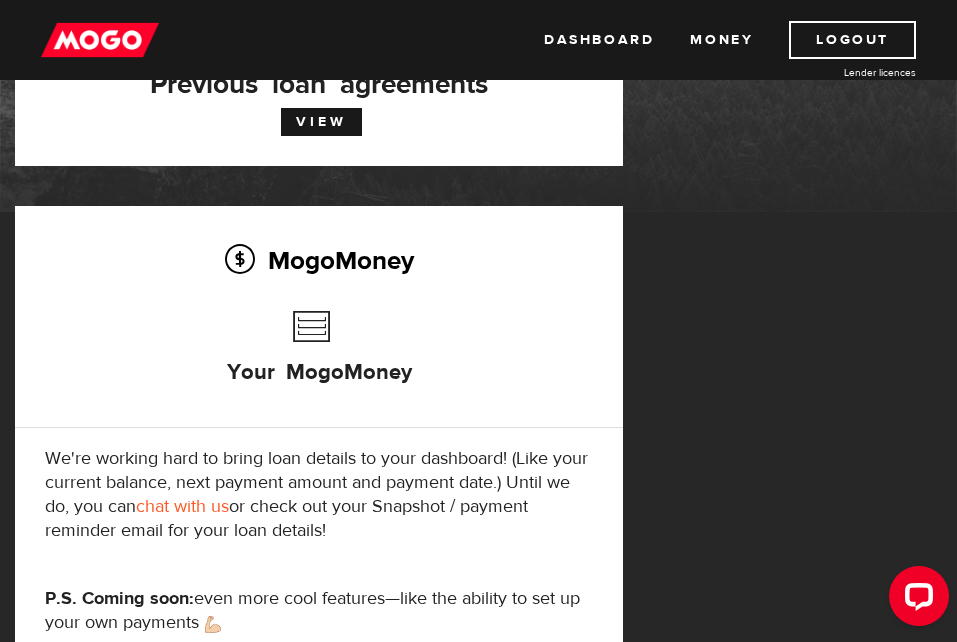 scroll, scrollTop: 0, scrollLeft: 0, axis: both 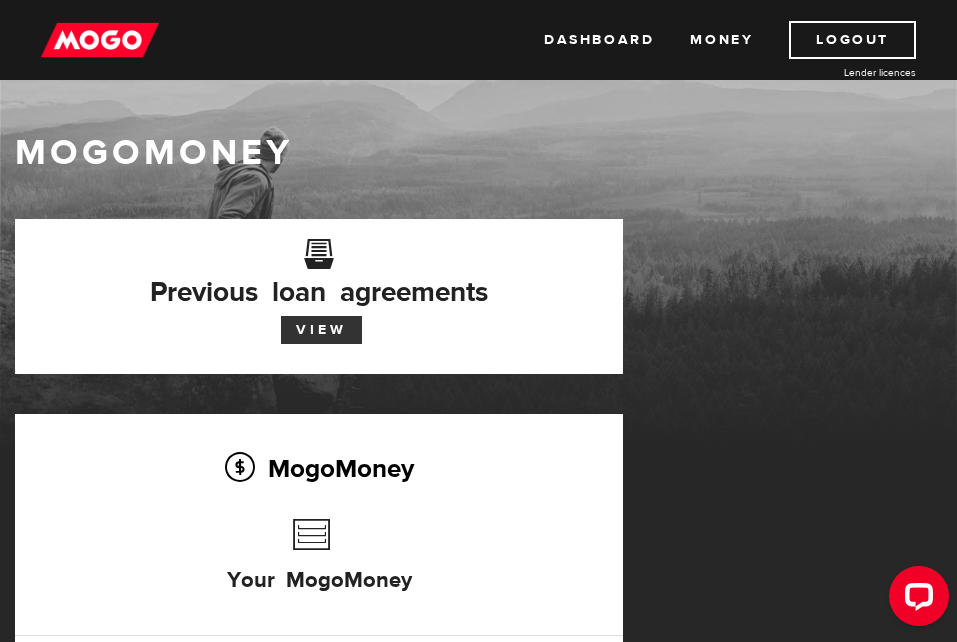 click on "View" at bounding box center (321, 330) 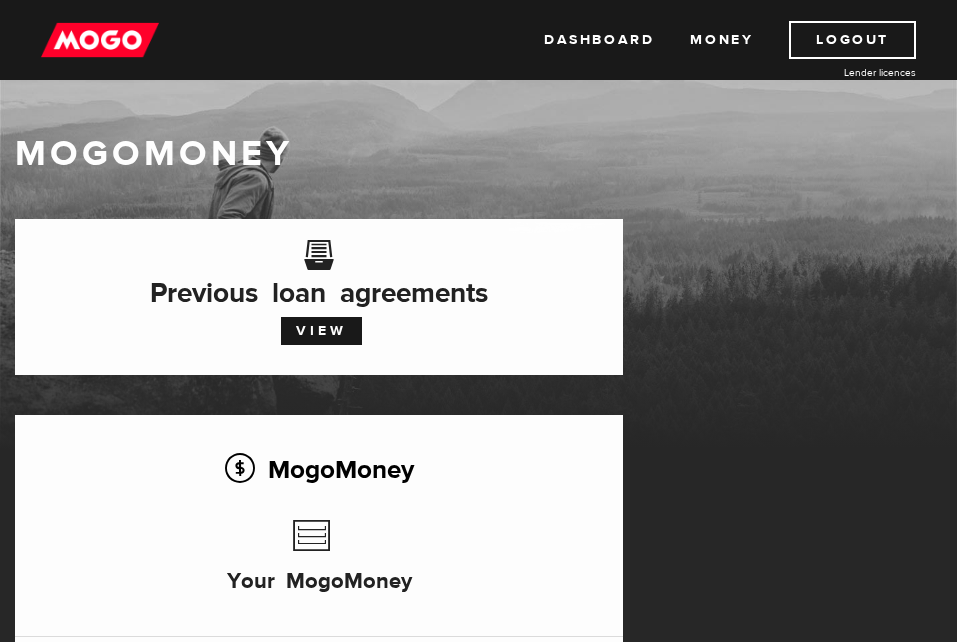 scroll, scrollTop: 0, scrollLeft: 0, axis: both 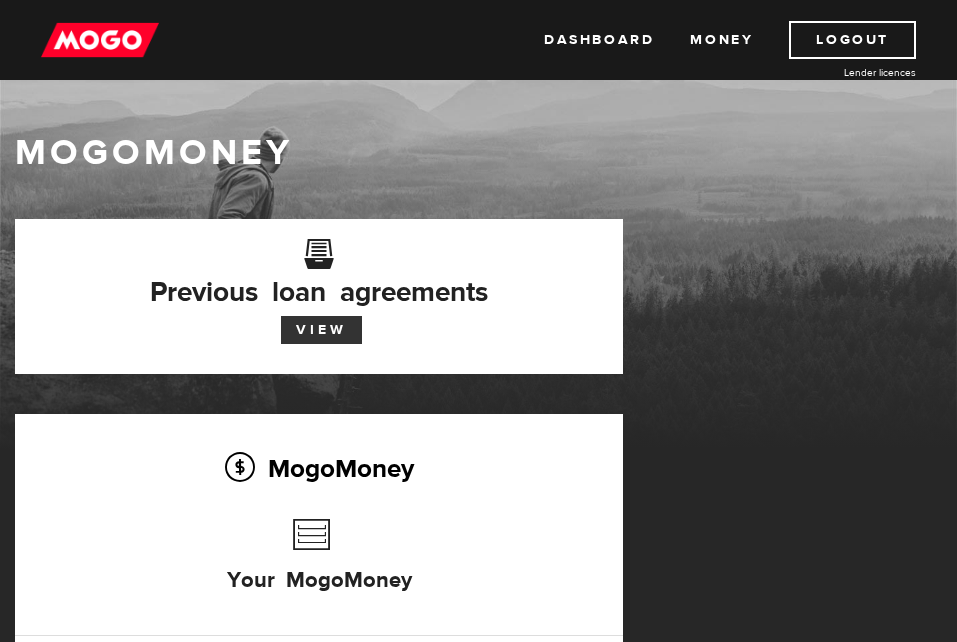 click on "View" at bounding box center (321, 330) 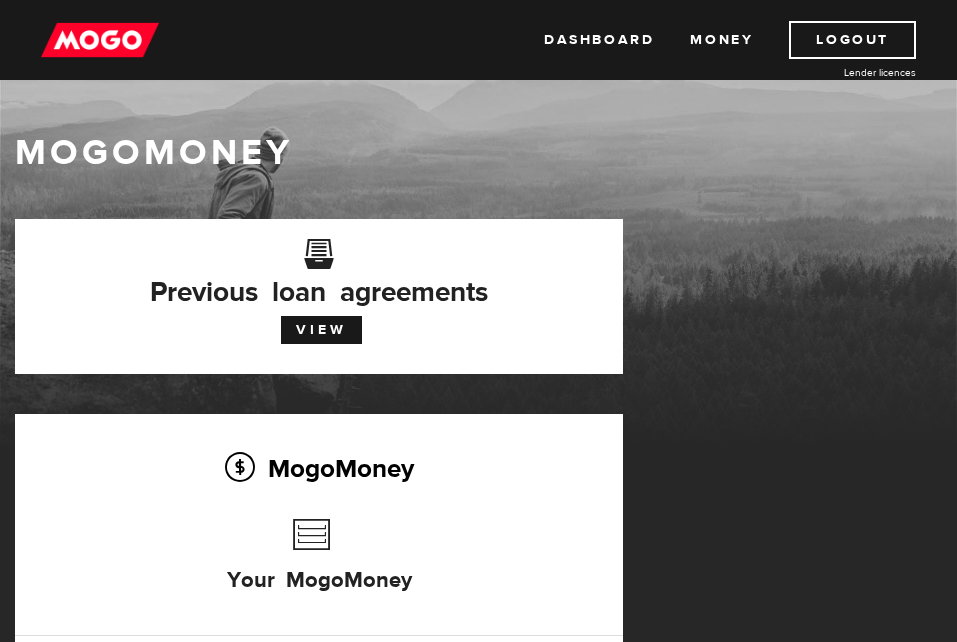 scroll, scrollTop: 0, scrollLeft: 0, axis: both 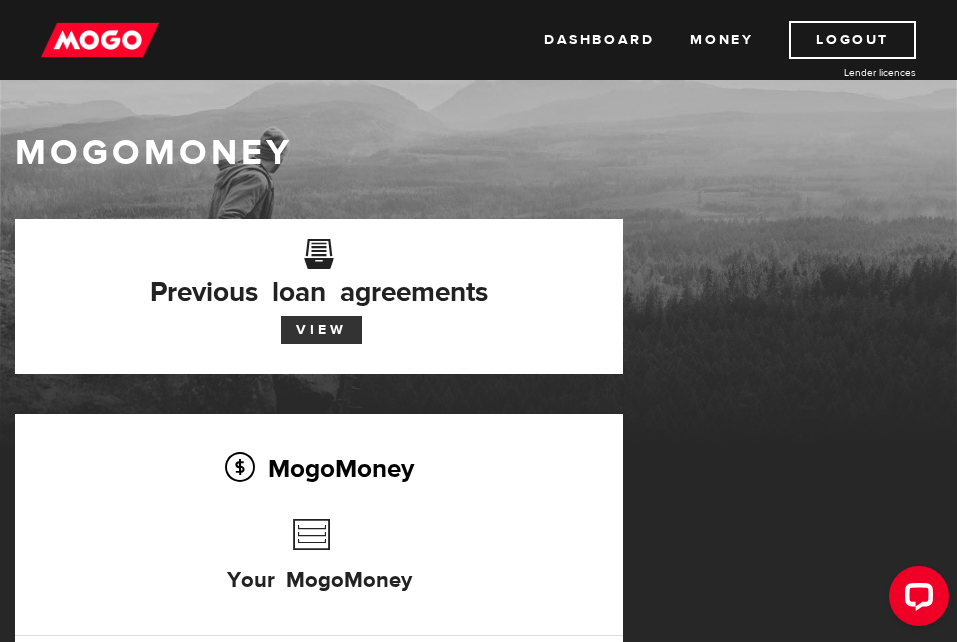 click on "View" at bounding box center [321, 330] 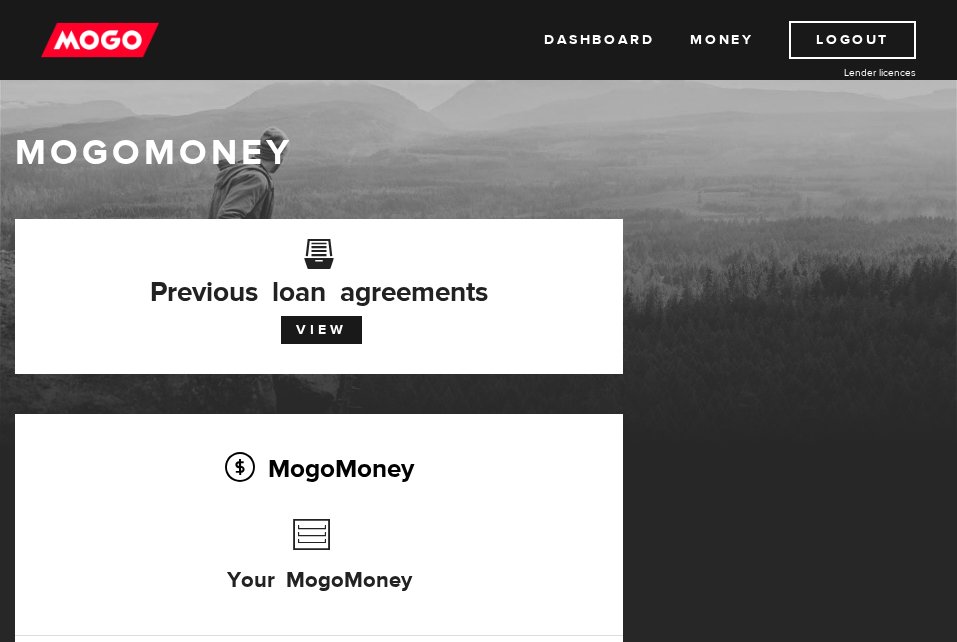 scroll, scrollTop: 0, scrollLeft: 0, axis: both 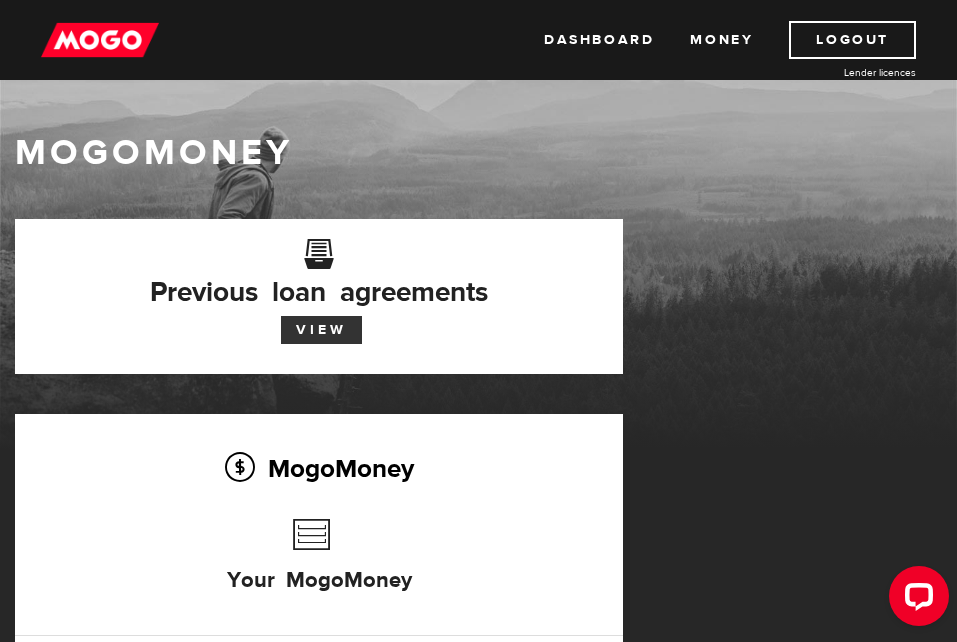 click on "View" at bounding box center [321, 330] 